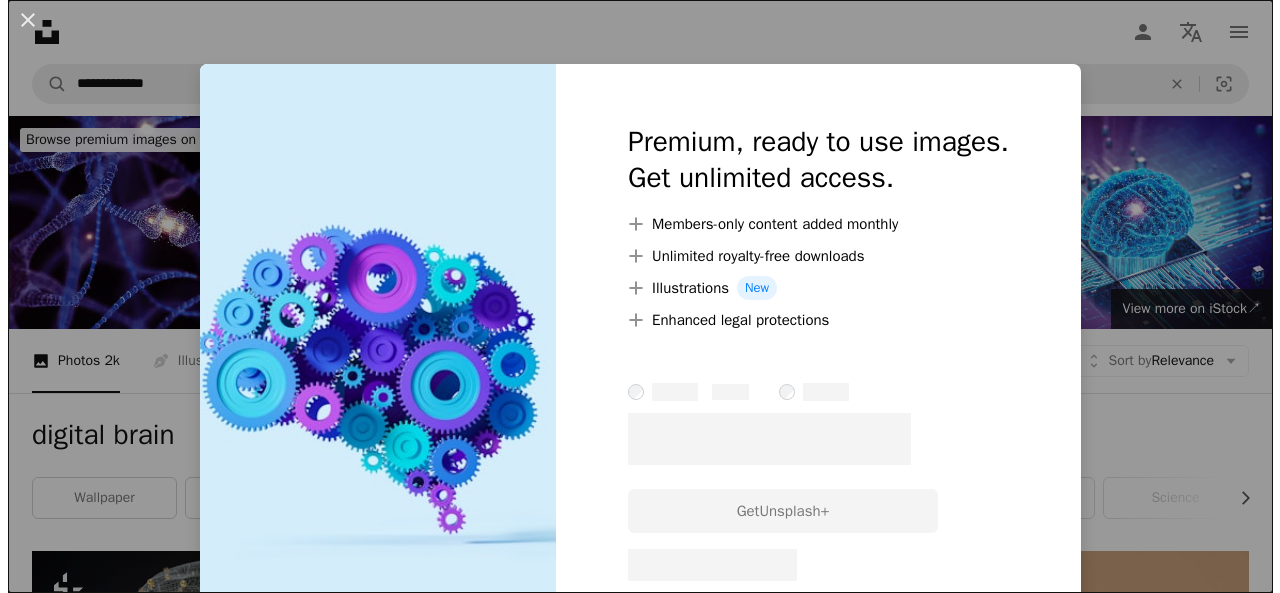 scroll, scrollTop: 981, scrollLeft: 0, axis: vertical 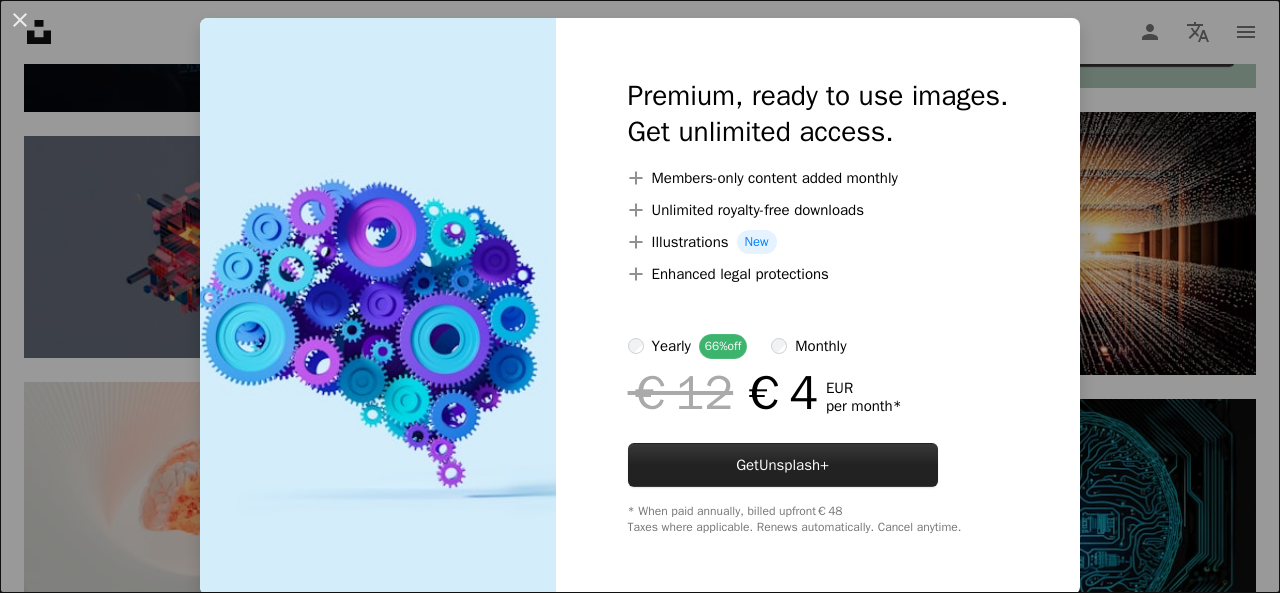 click on "Unsplash+" at bounding box center [794, 465] 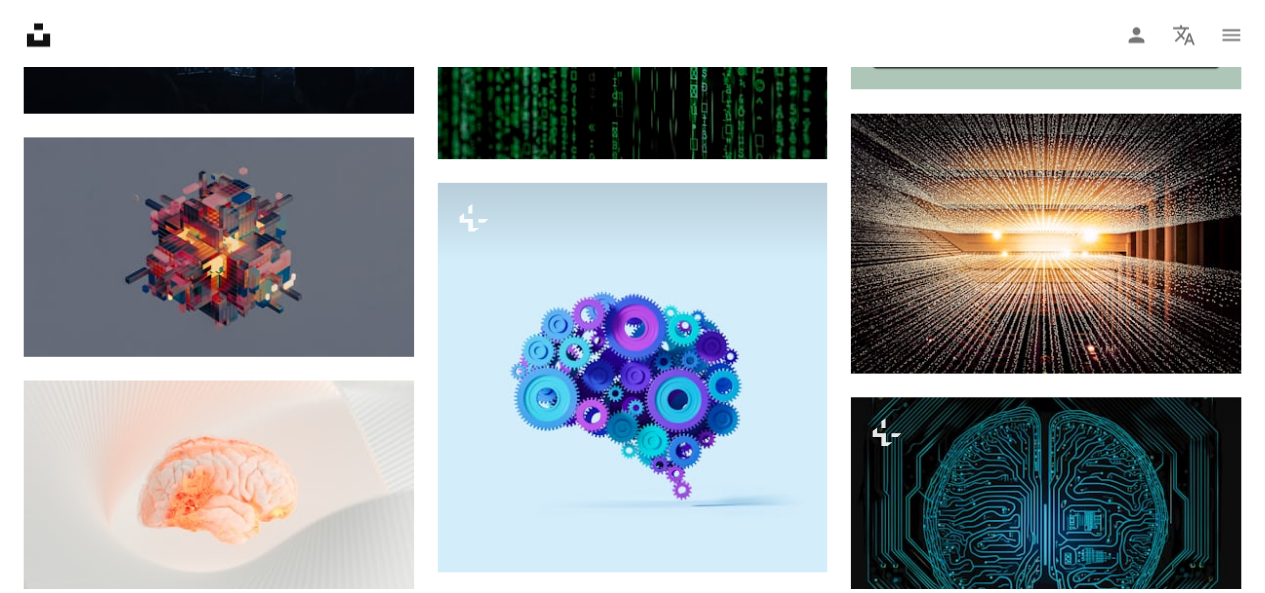 scroll, scrollTop: 79, scrollLeft: 0, axis: vertical 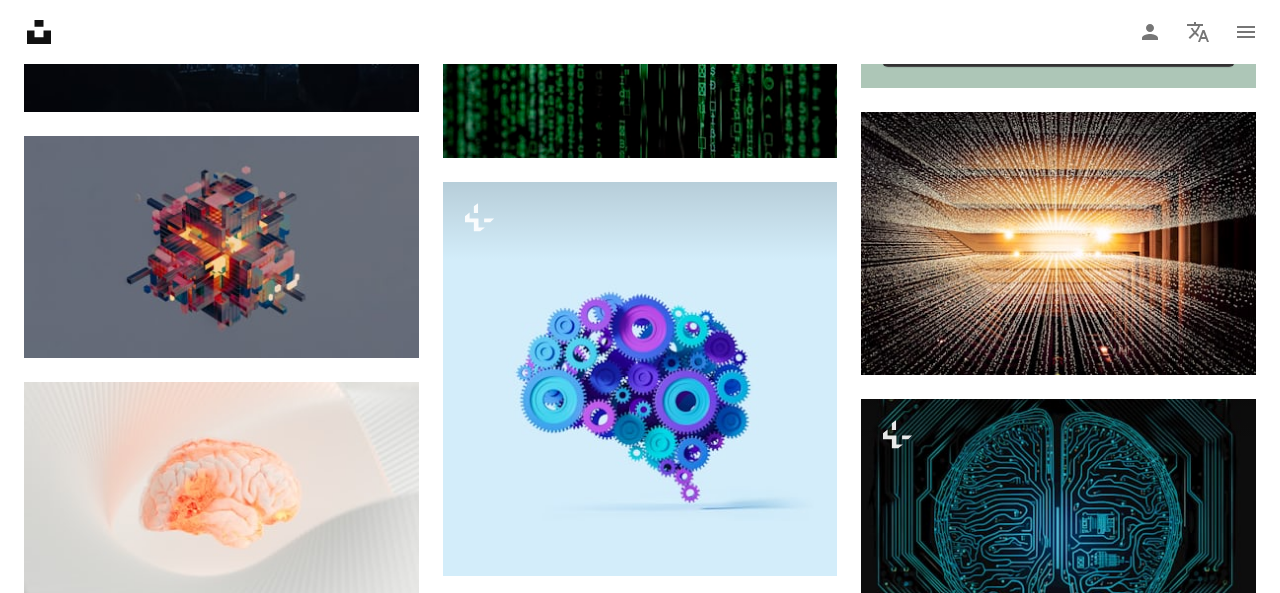 click on "An X shape" at bounding box center [20, 20] 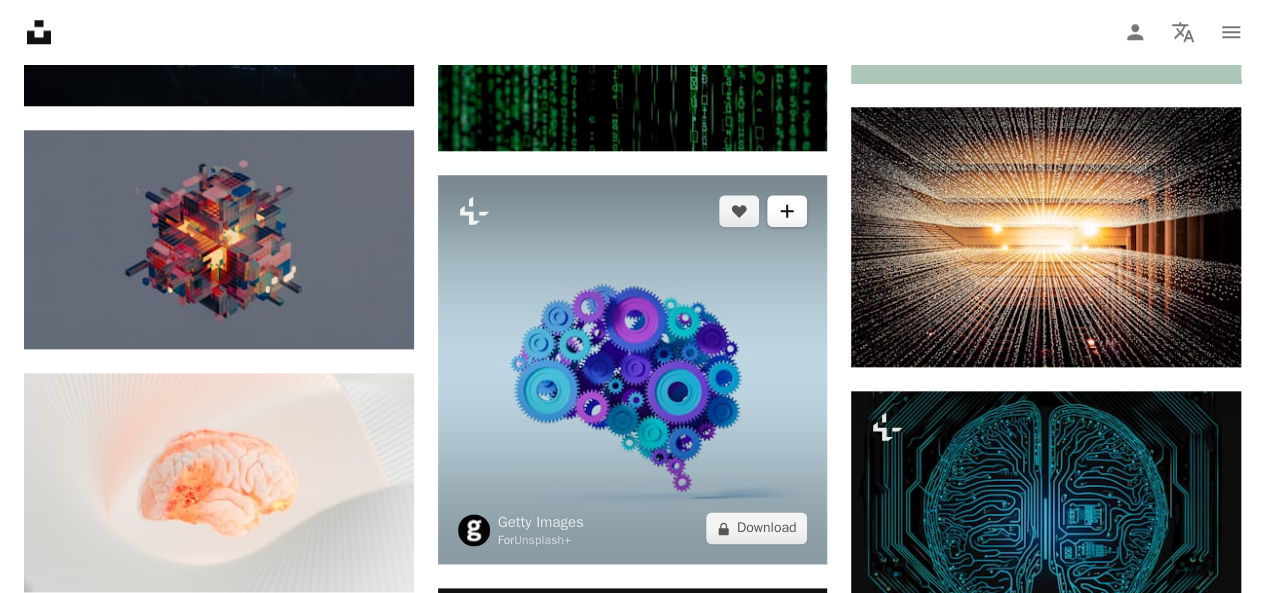 click on "A plus sign" at bounding box center [787, 211] 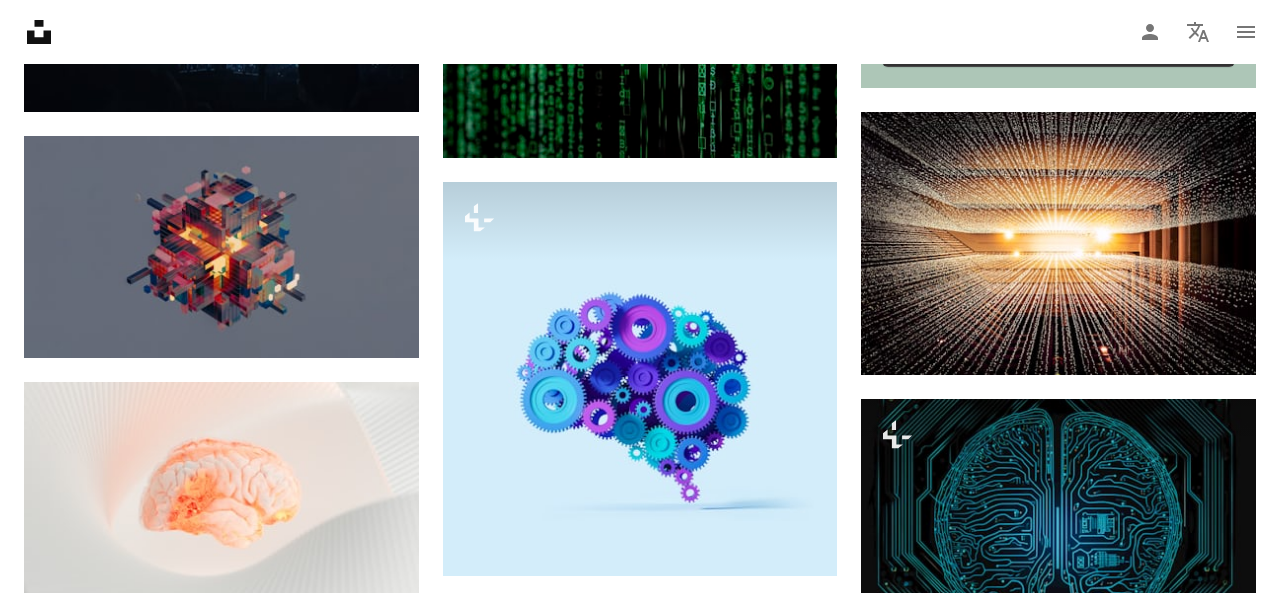 click on "An X shape" at bounding box center [20, 20] 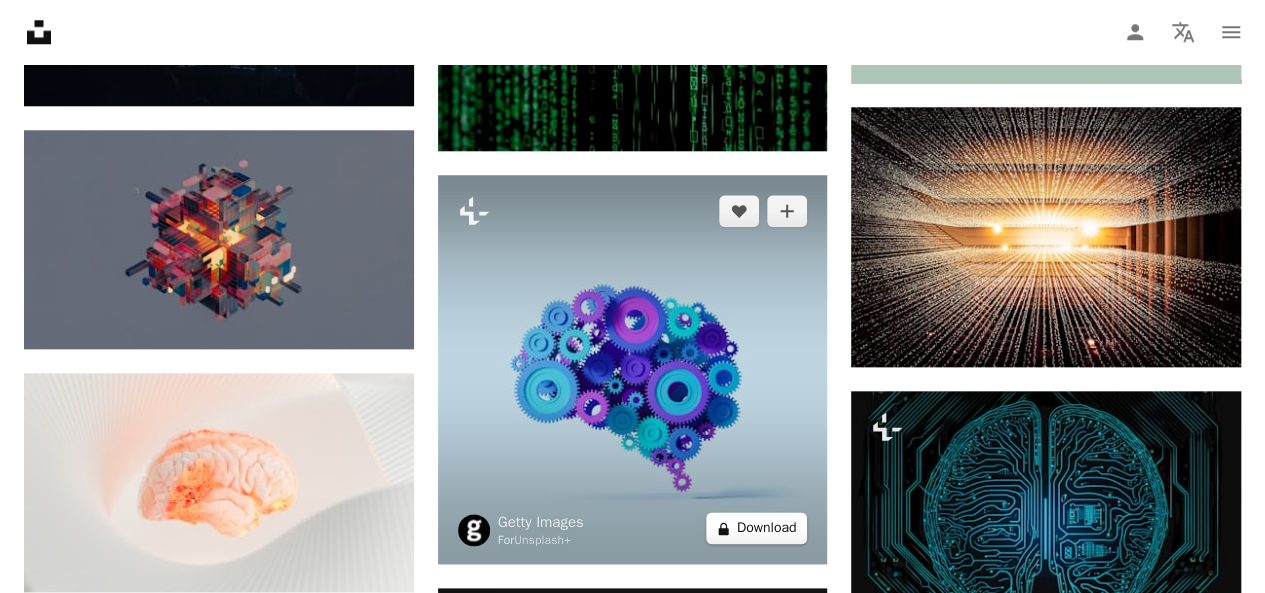 click on "A lock Download" at bounding box center (757, 528) 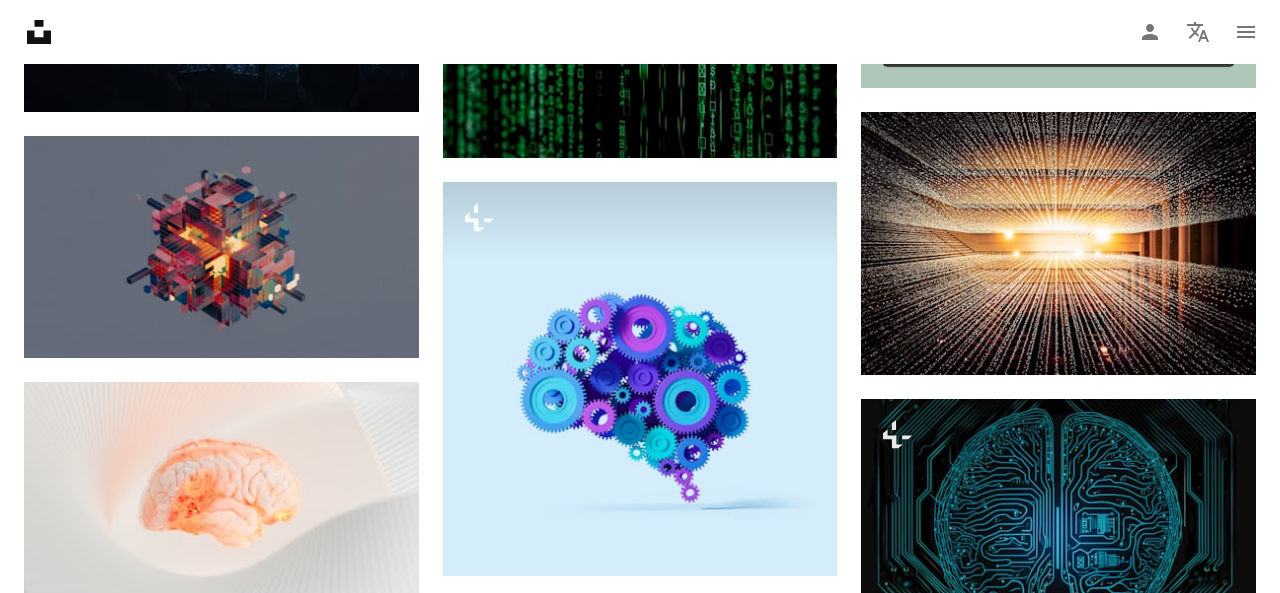 click on "An X shape" at bounding box center [20, 20] 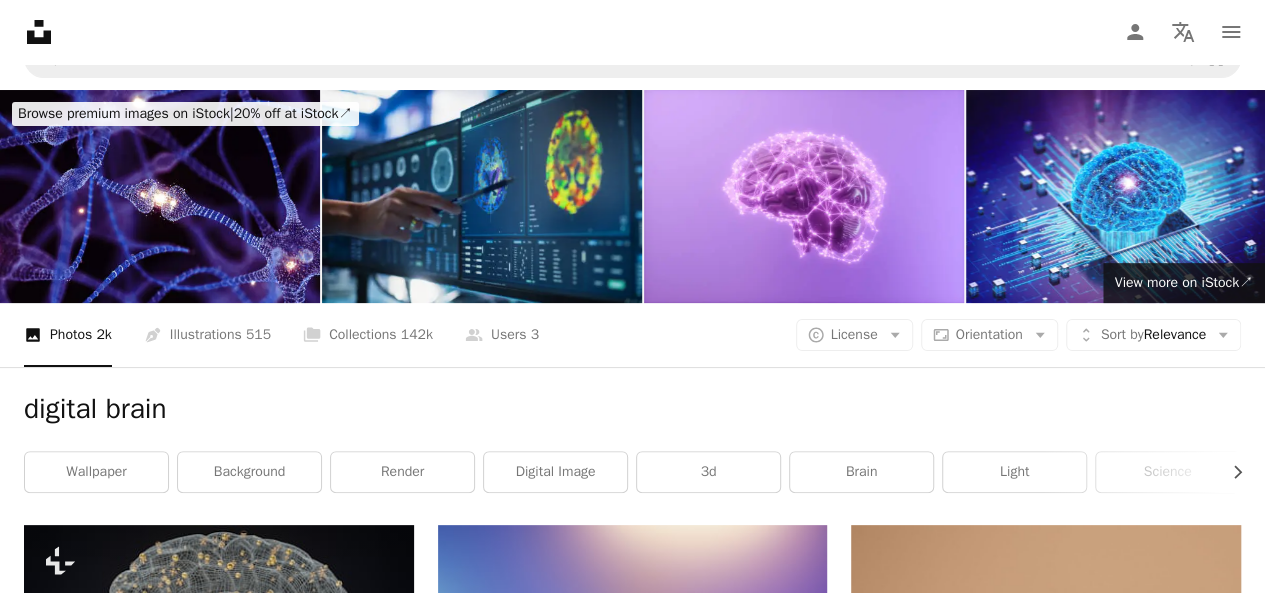 scroll, scrollTop: 0, scrollLeft: 0, axis: both 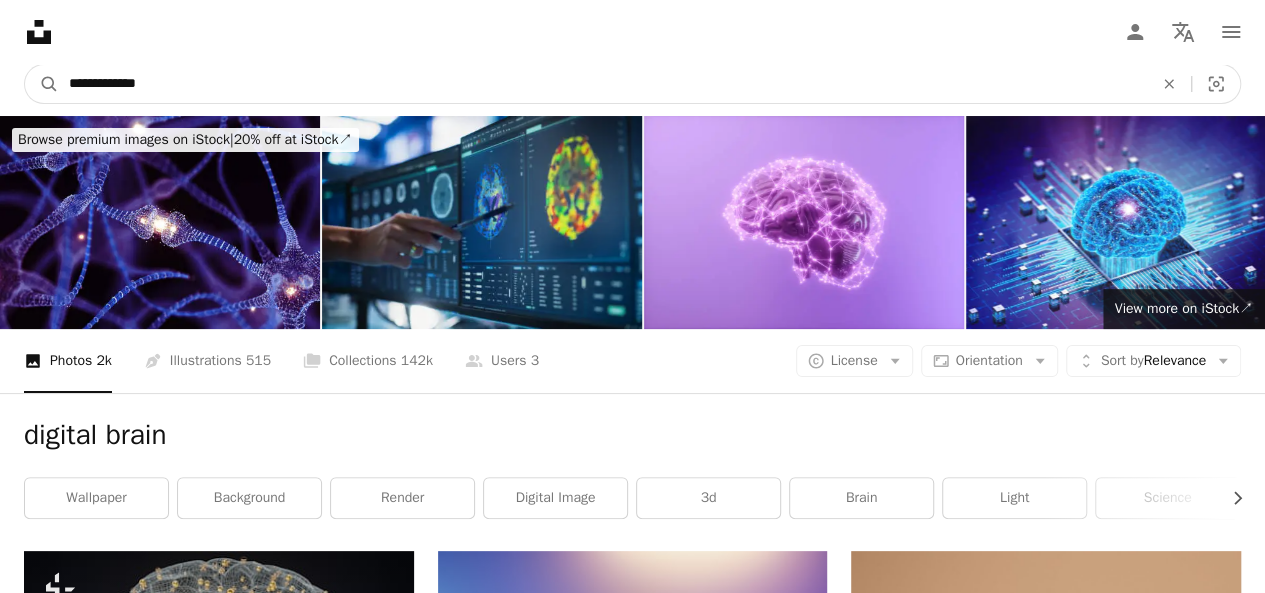 click on "**********" at bounding box center (603, 84) 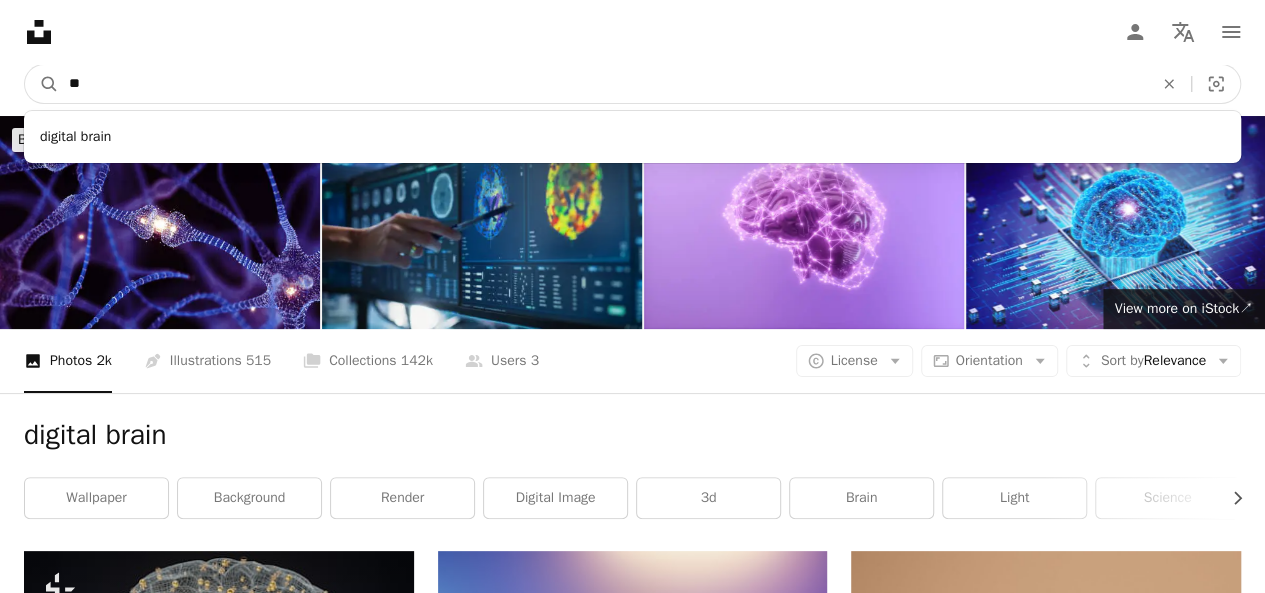 type on "*" 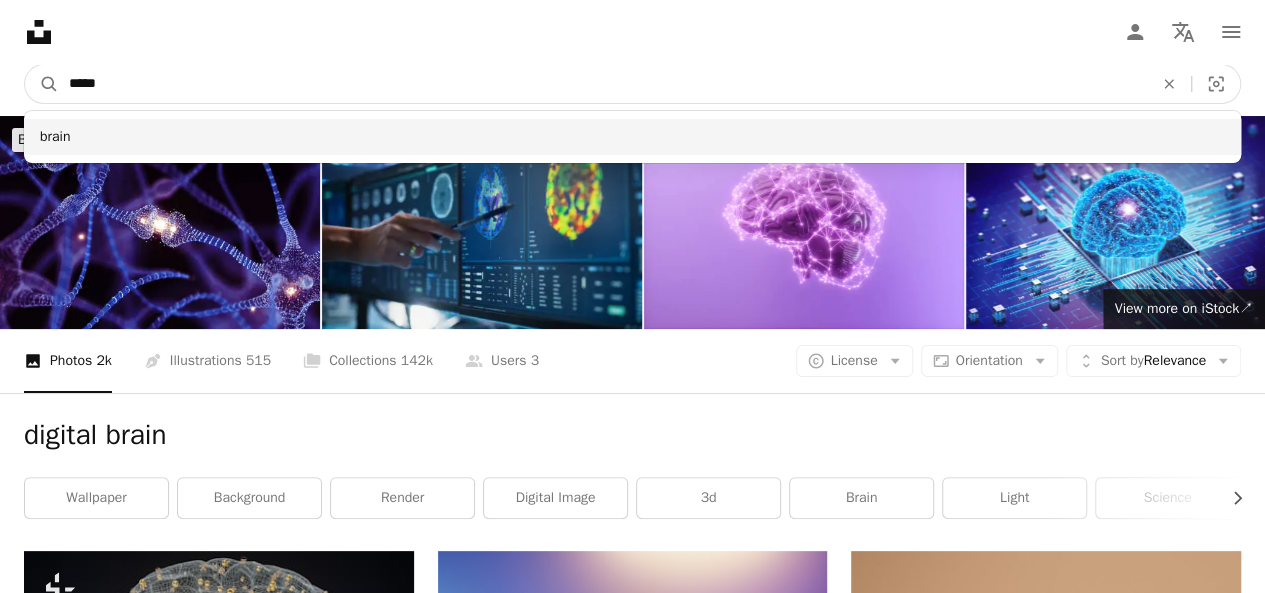 type on "*****" 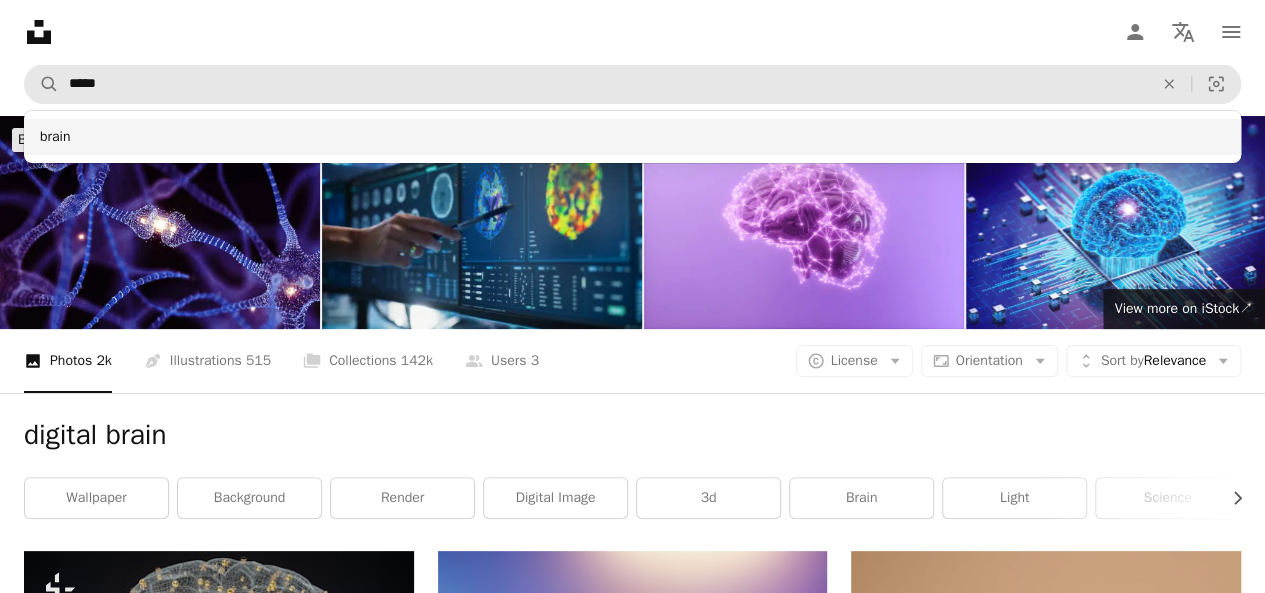 click on "brain" at bounding box center [632, 137] 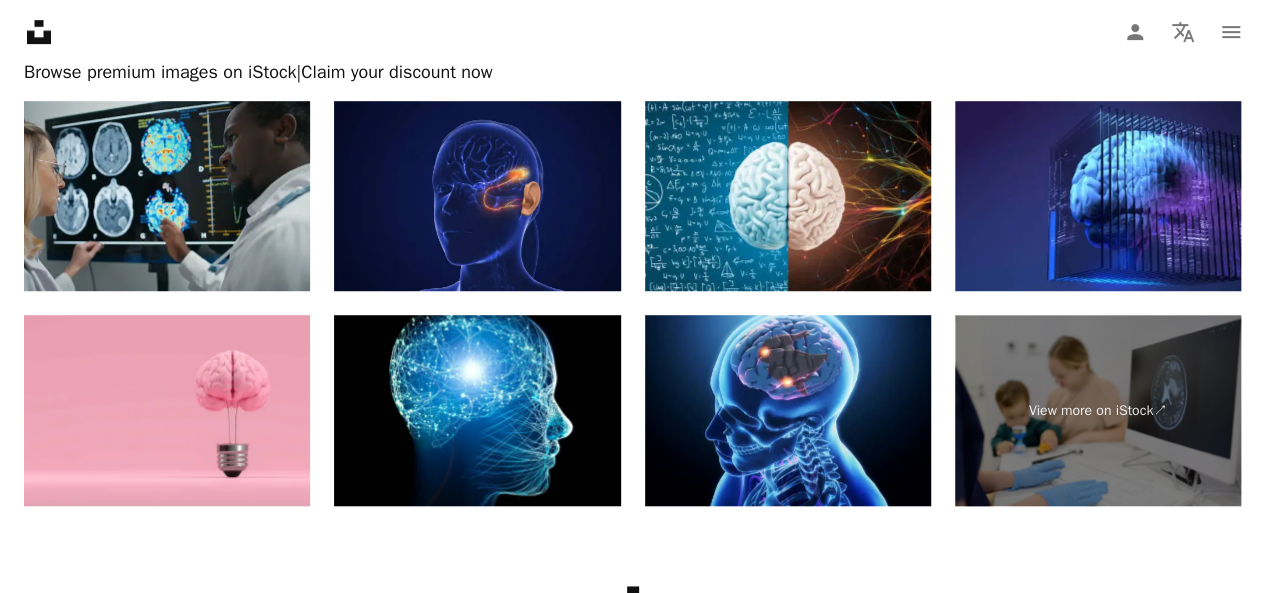 scroll, scrollTop: 4406, scrollLeft: 0, axis: vertical 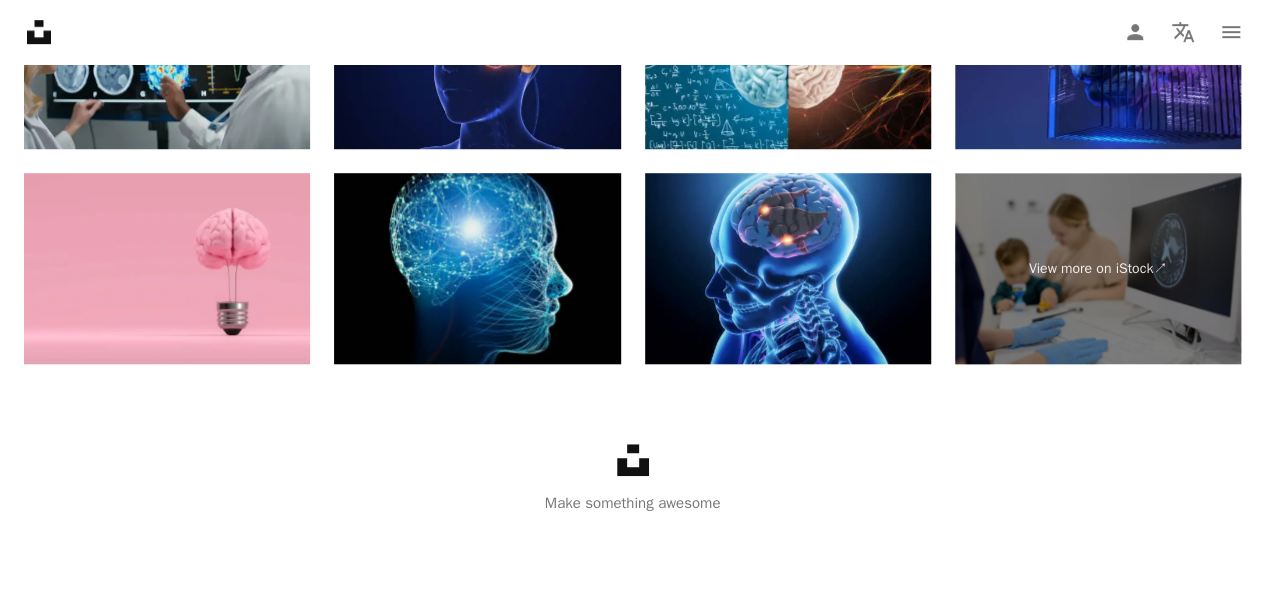 click at bounding box center [477, 268] 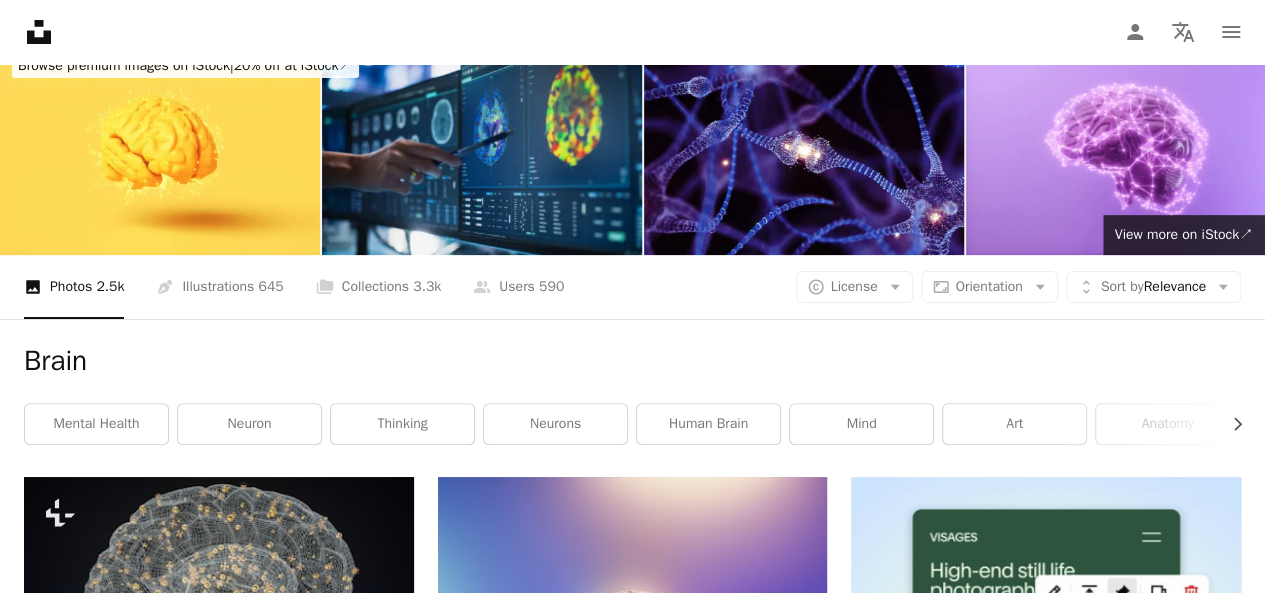 scroll, scrollTop: 0, scrollLeft: 0, axis: both 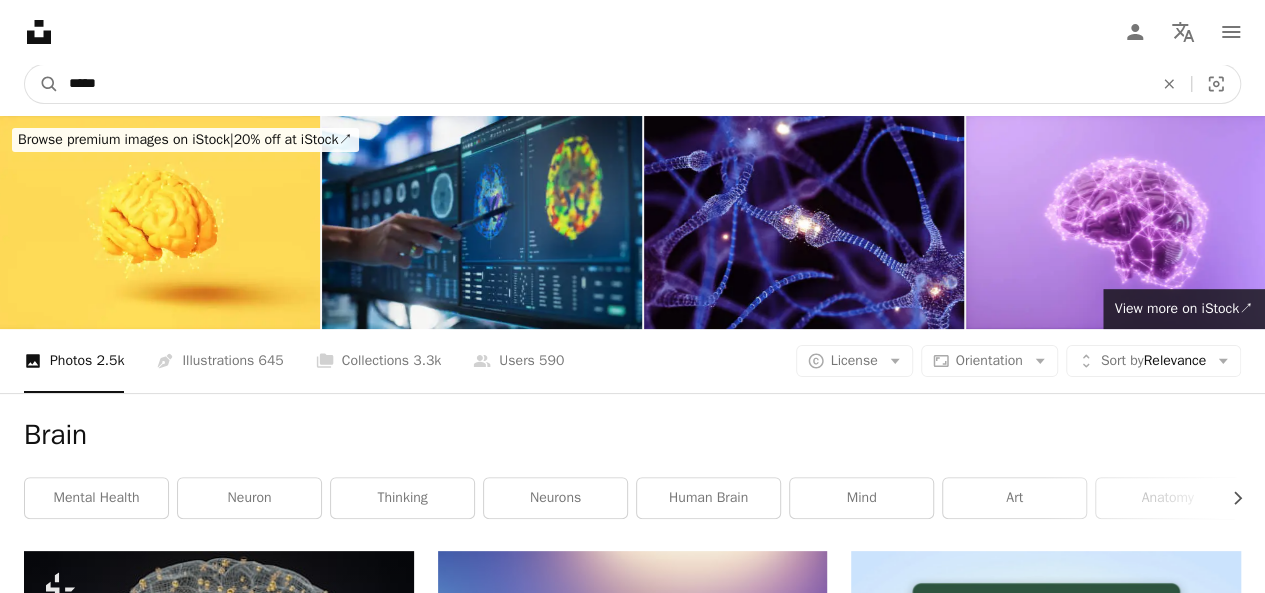 click on "*****" at bounding box center (603, 84) 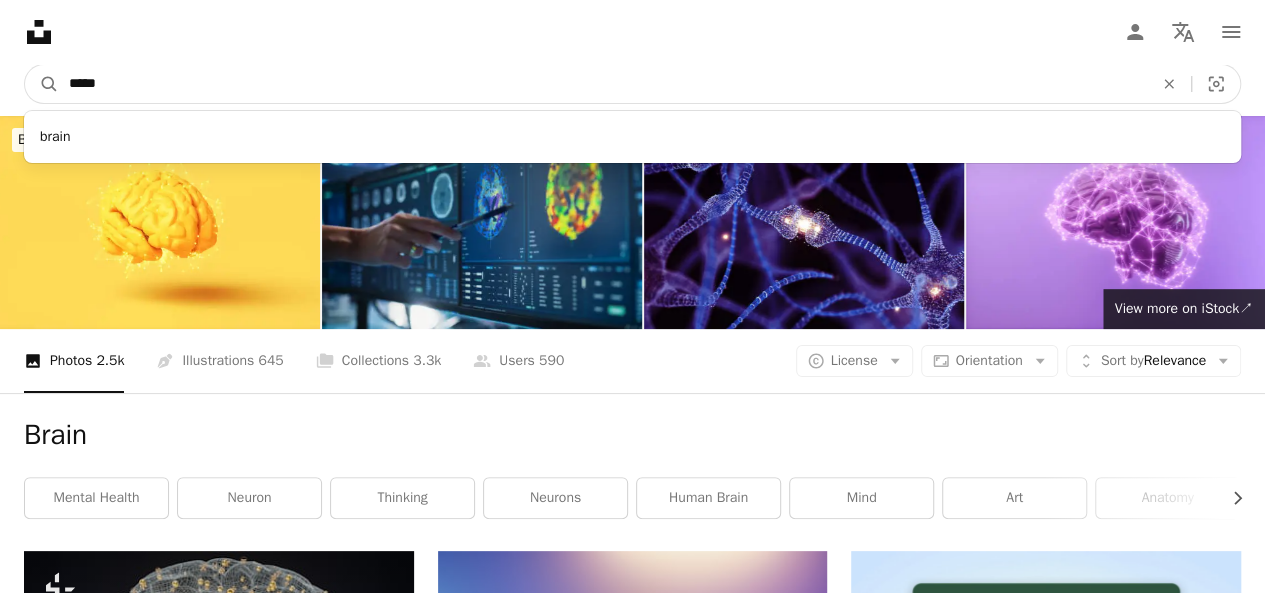 click on "*****" at bounding box center (603, 84) 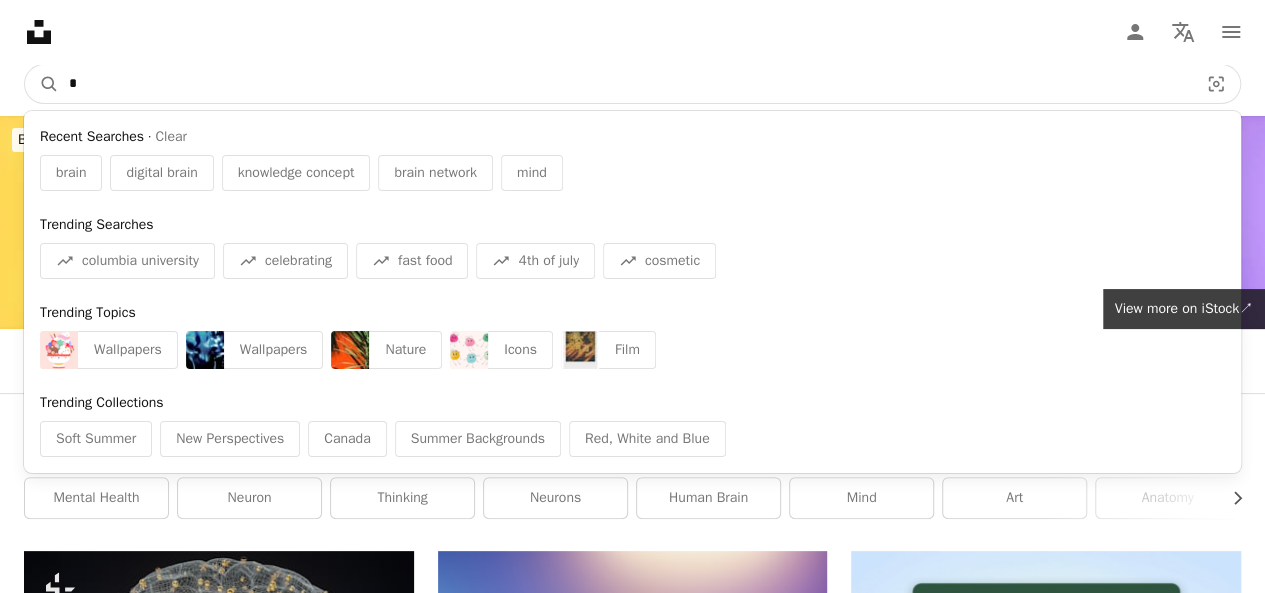 paste on "**********" 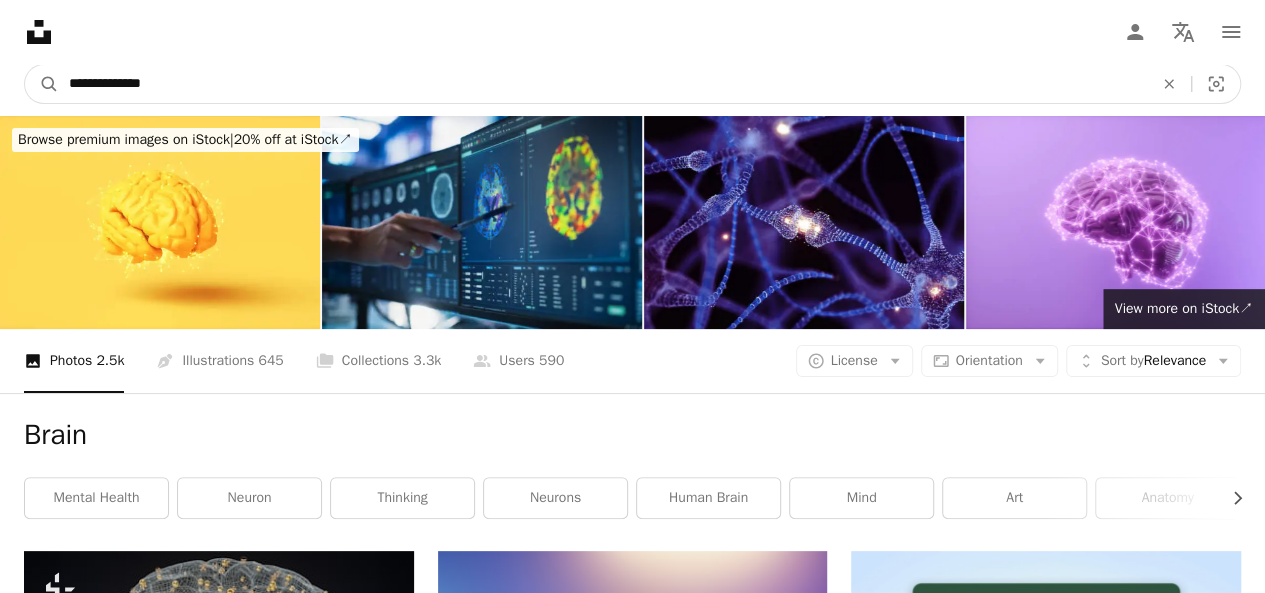 click on "**********" at bounding box center [603, 84] 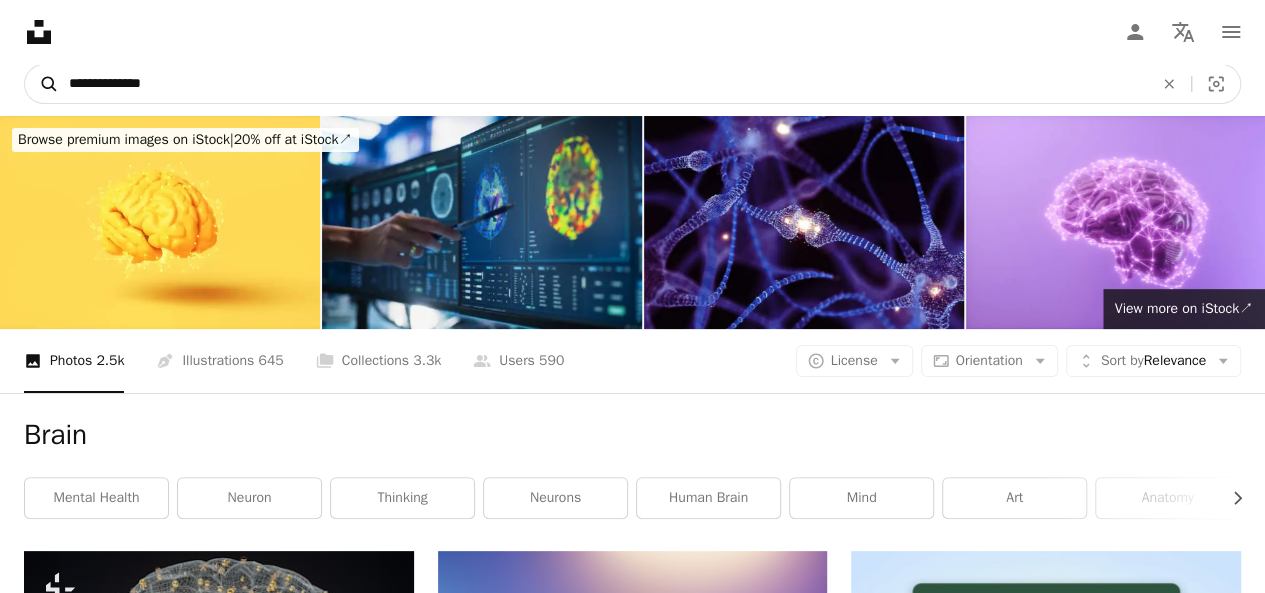 type on "**********" 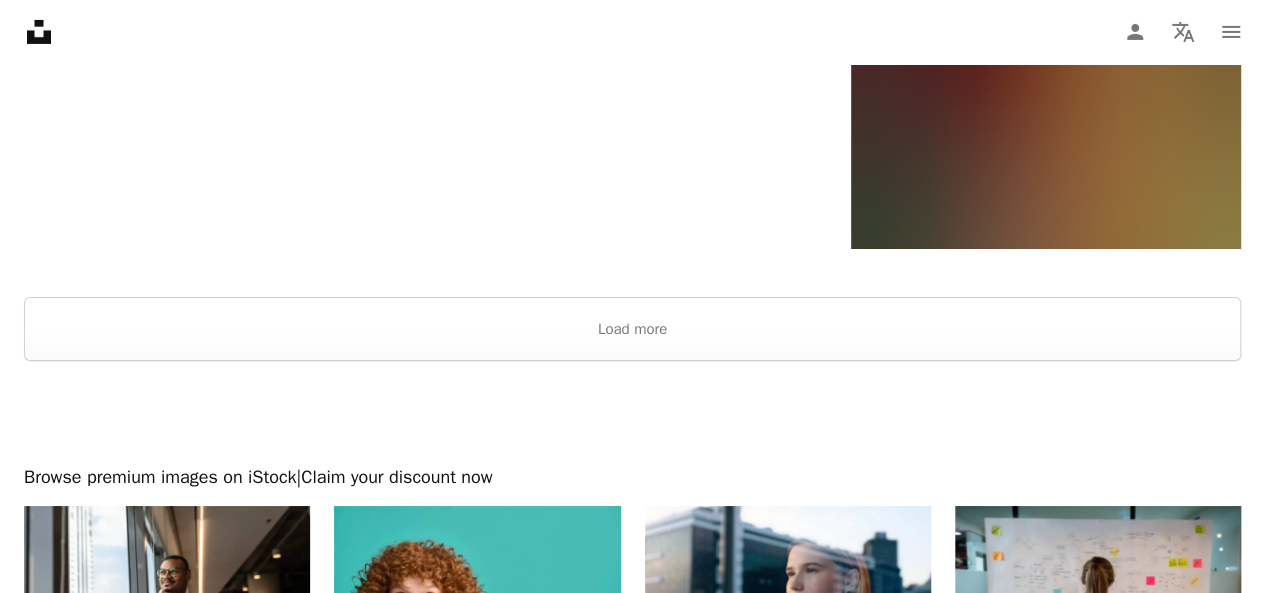 scroll, scrollTop: 3484, scrollLeft: 0, axis: vertical 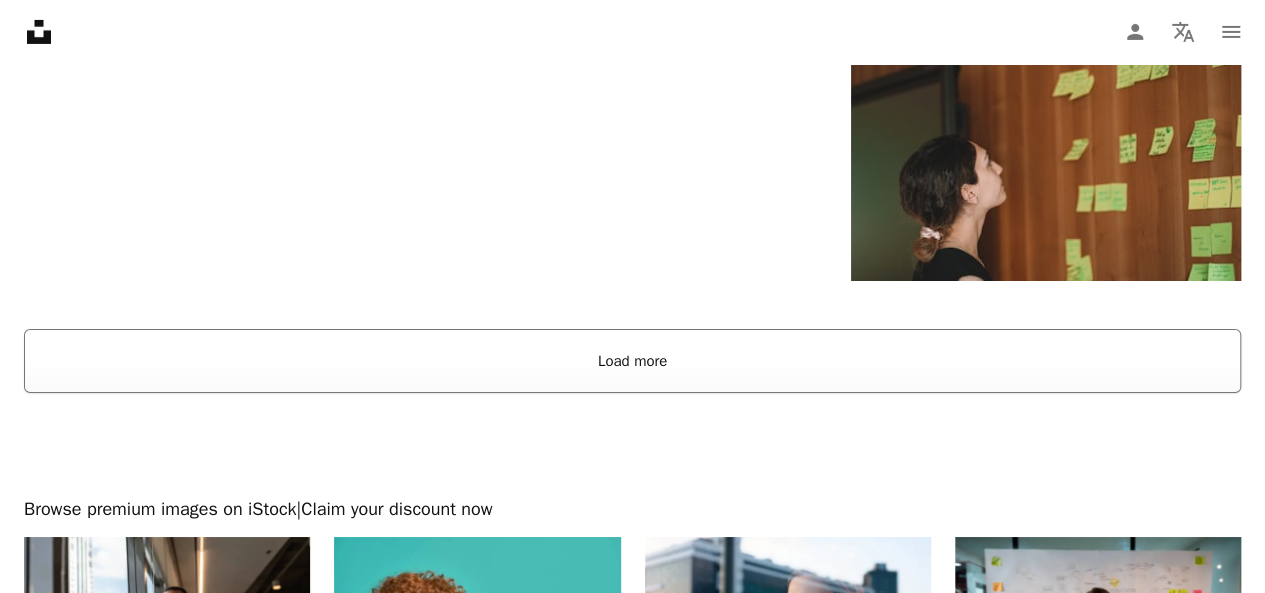 click on "Load more" at bounding box center (632, 361) 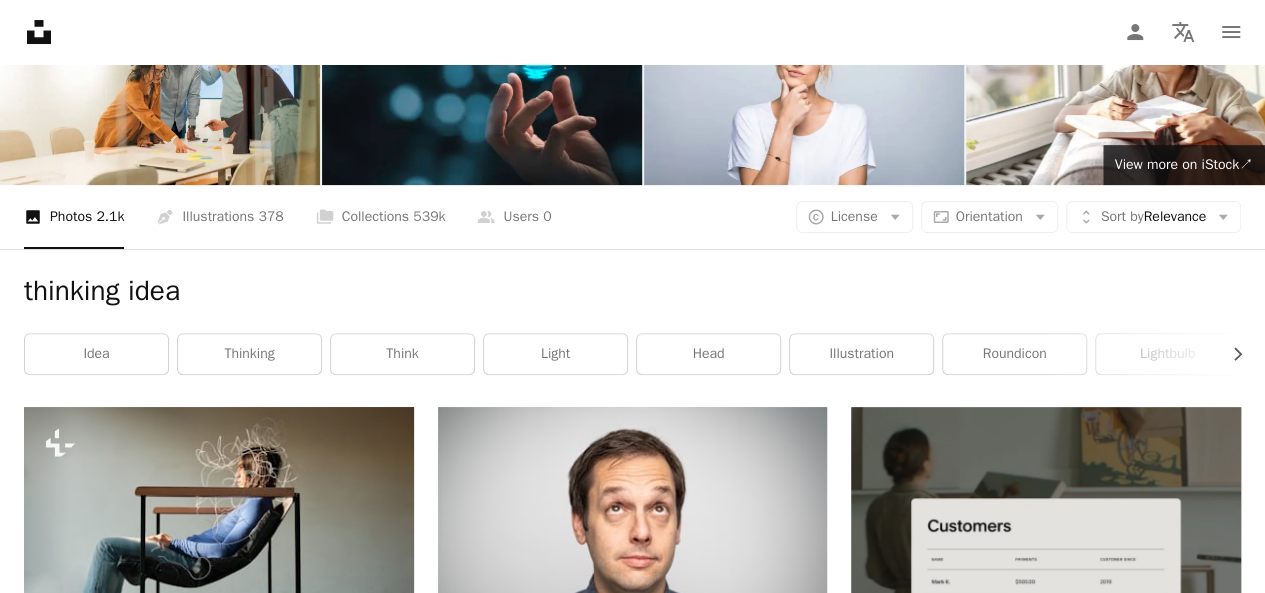 scroll, scrollTop: 0, scrollLeft: 0, axis: both 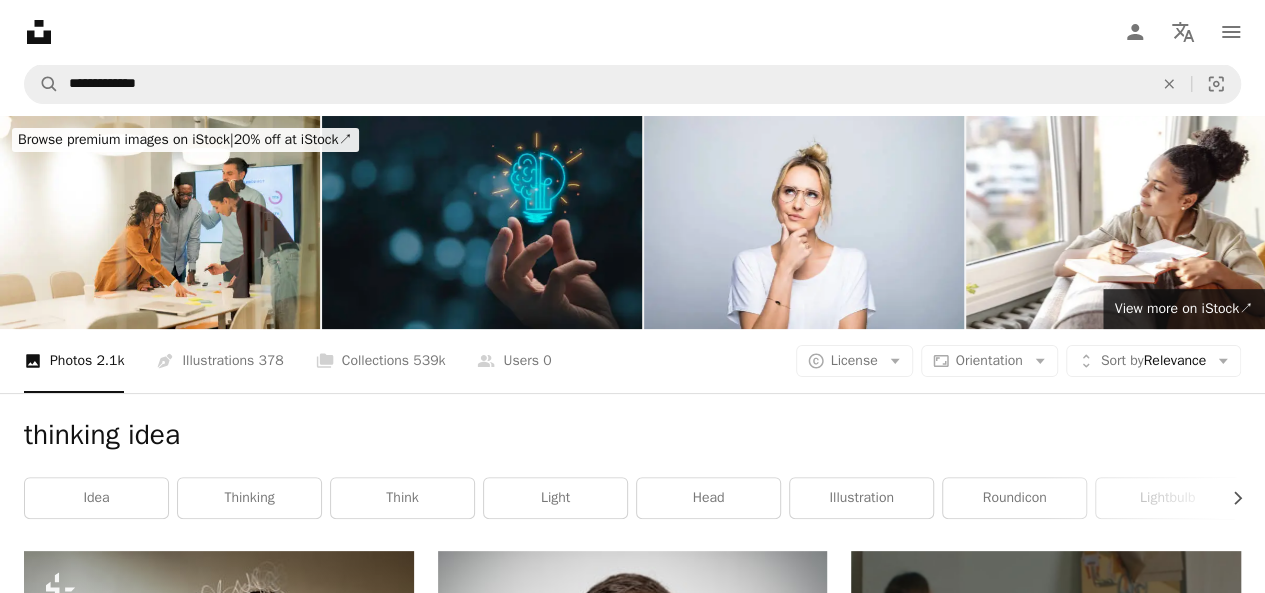 click at bounding box center [482, 222] 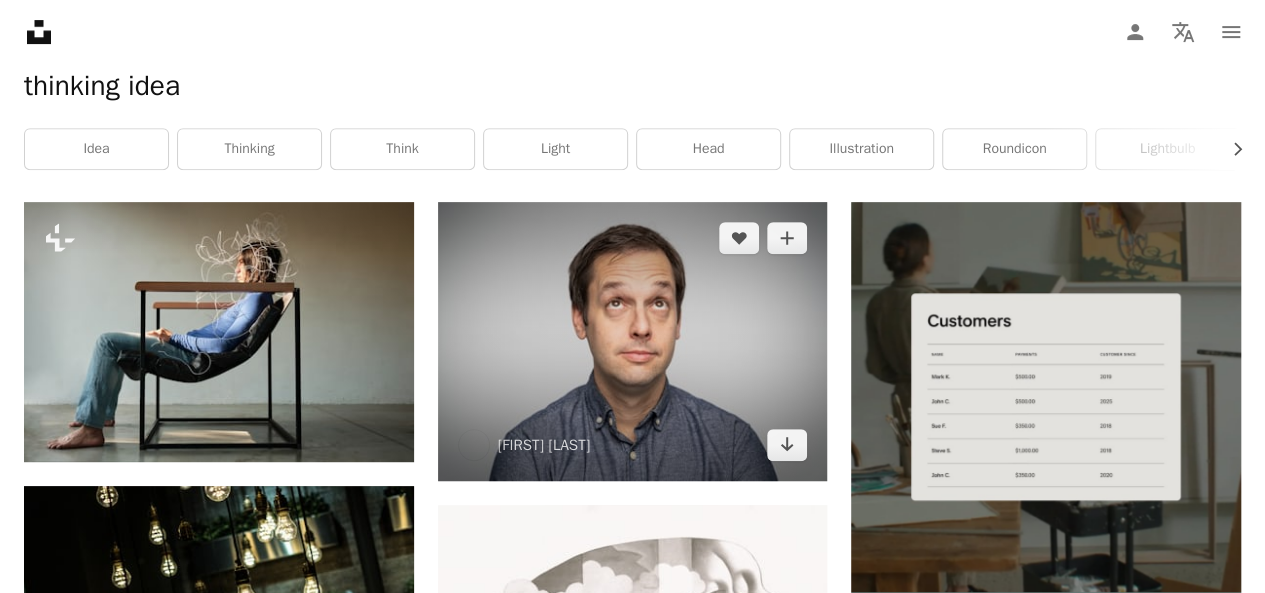scroll, scrollTop: 0, scrollLeft: 0, axis: both 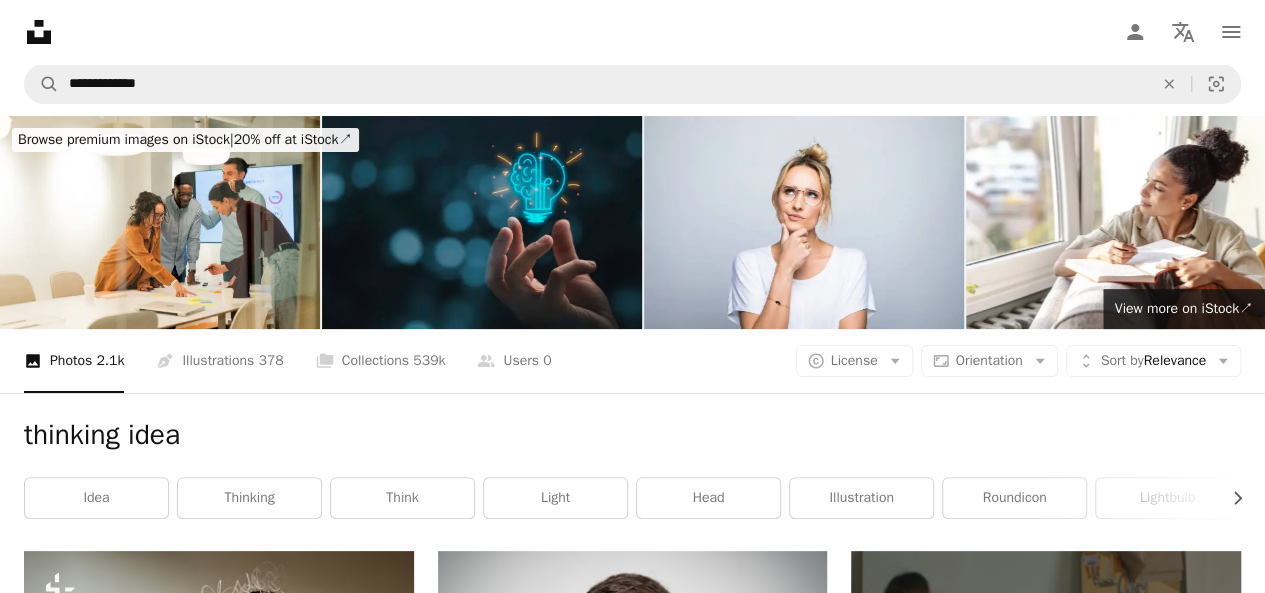click at bounding box center [482, 222] 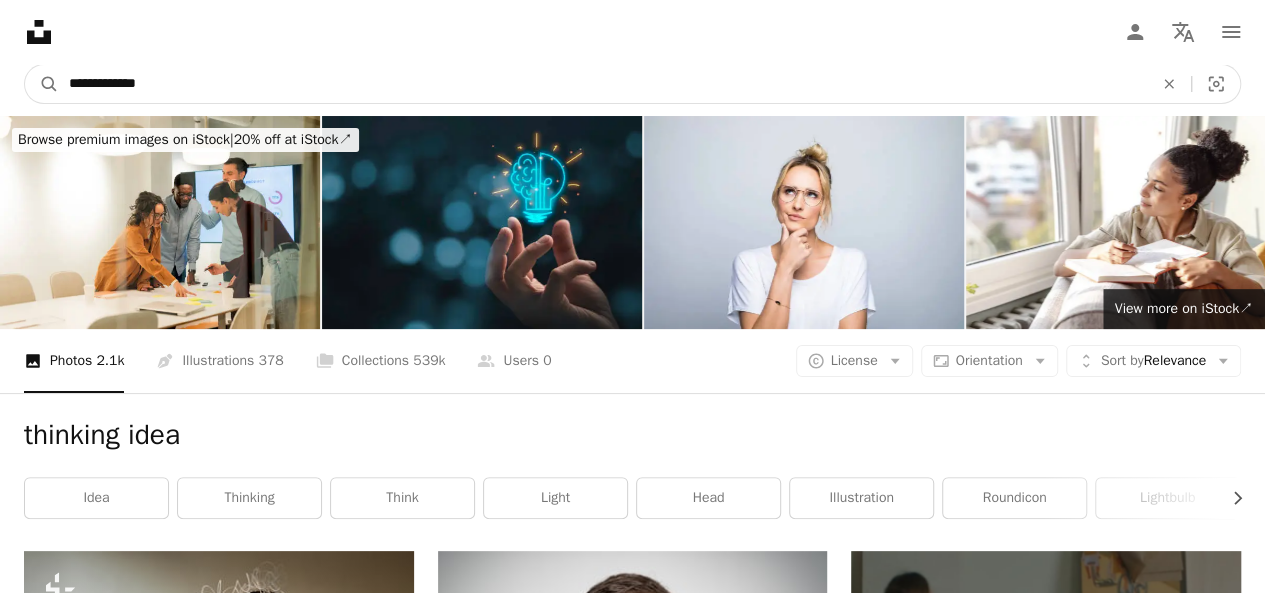 click on "**********" at bounding box center (603, 84) 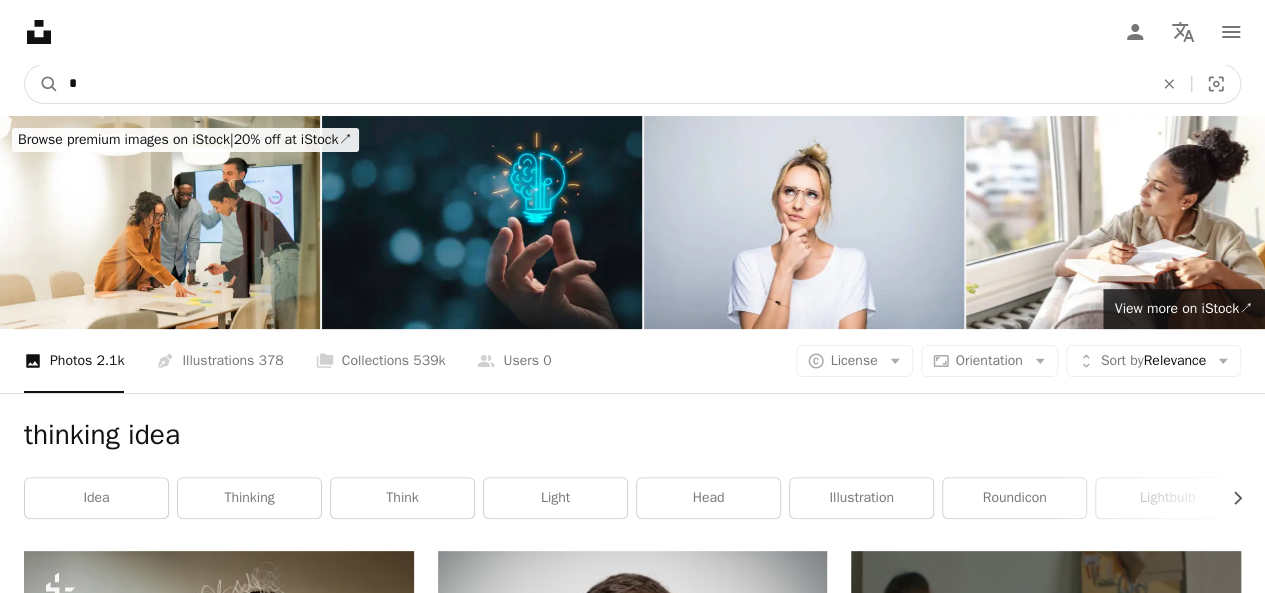click at bounding box center (603, 84) 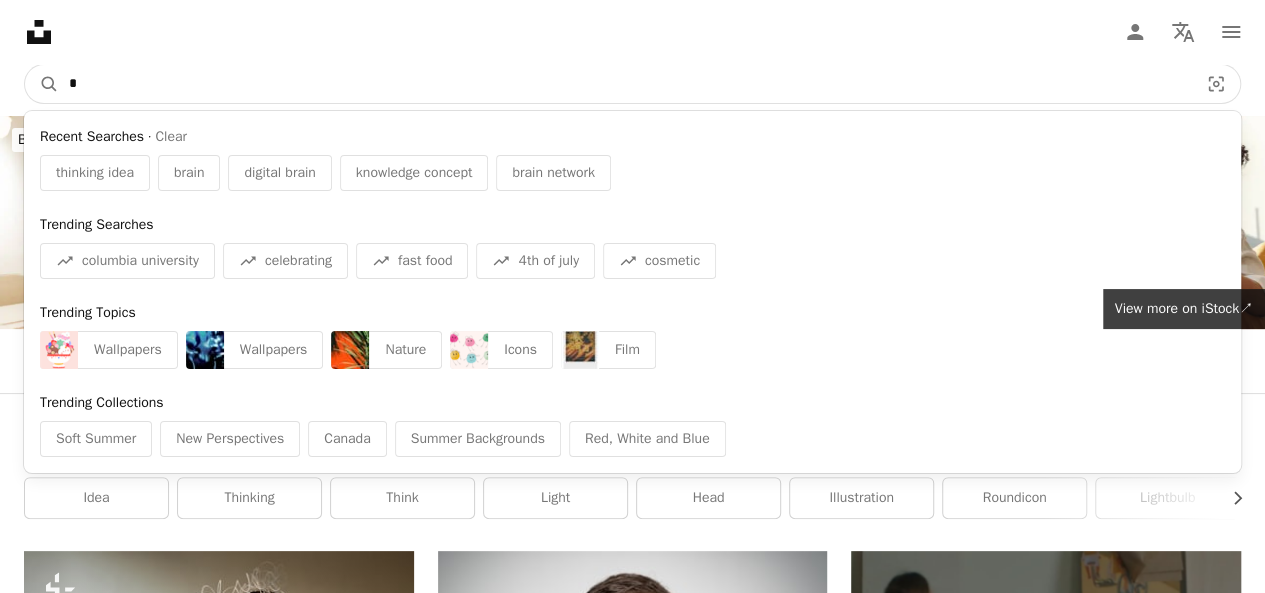 paste on "**********" 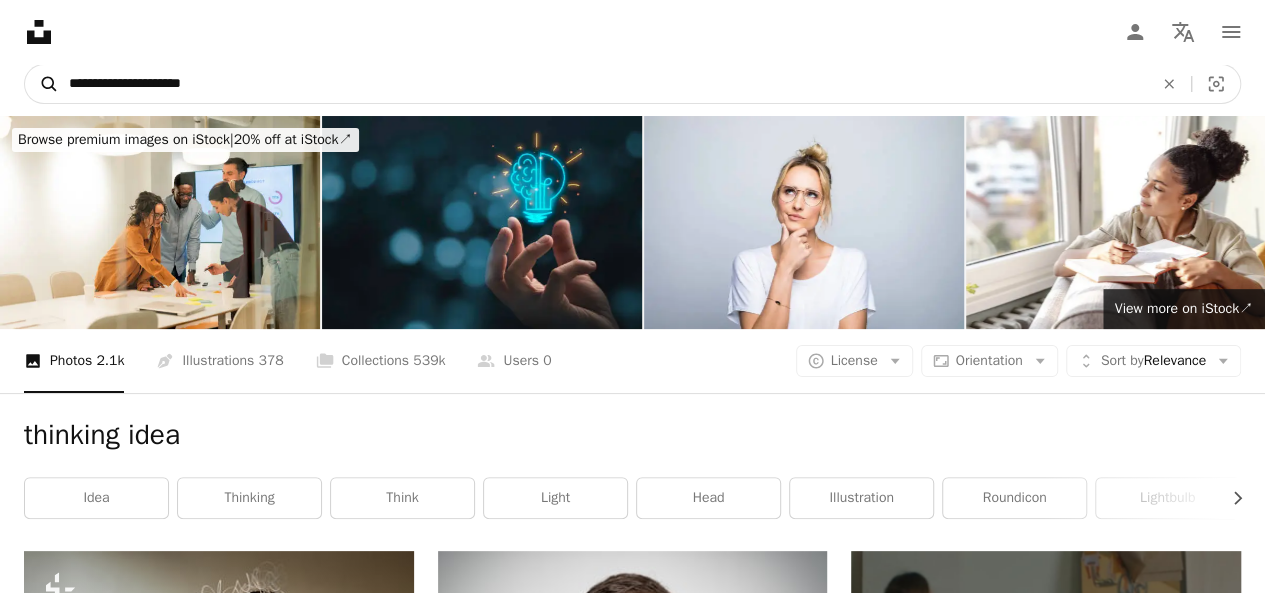 type on "**********" 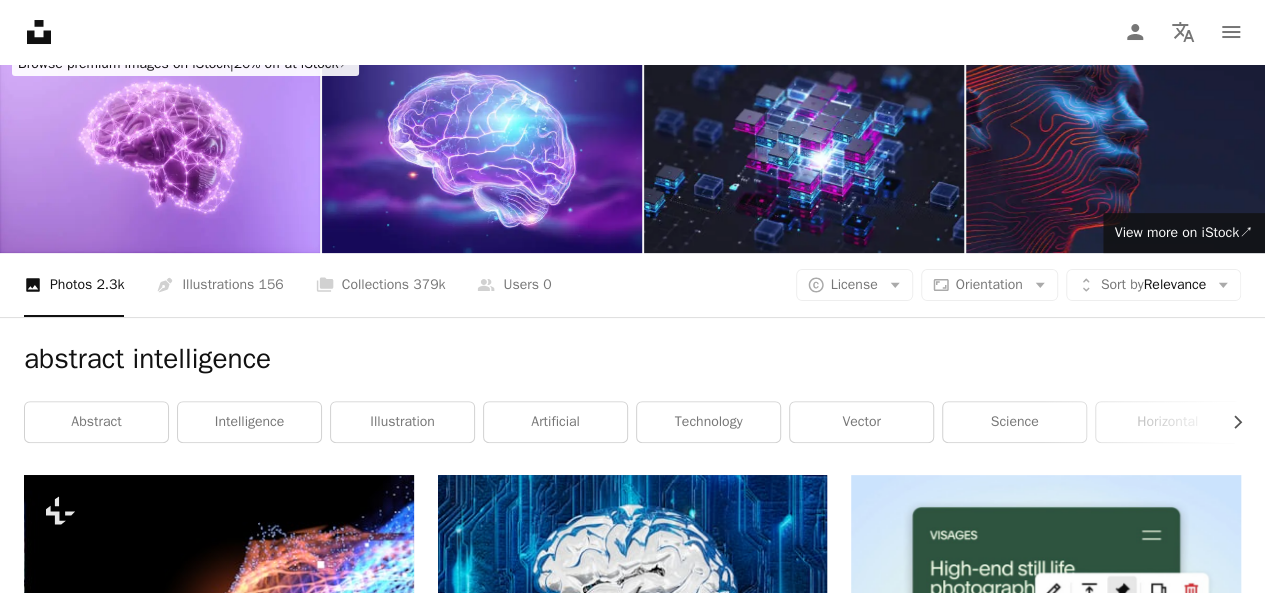 scroll, scrollTop: 0, scrollLeft: 0, axis: both 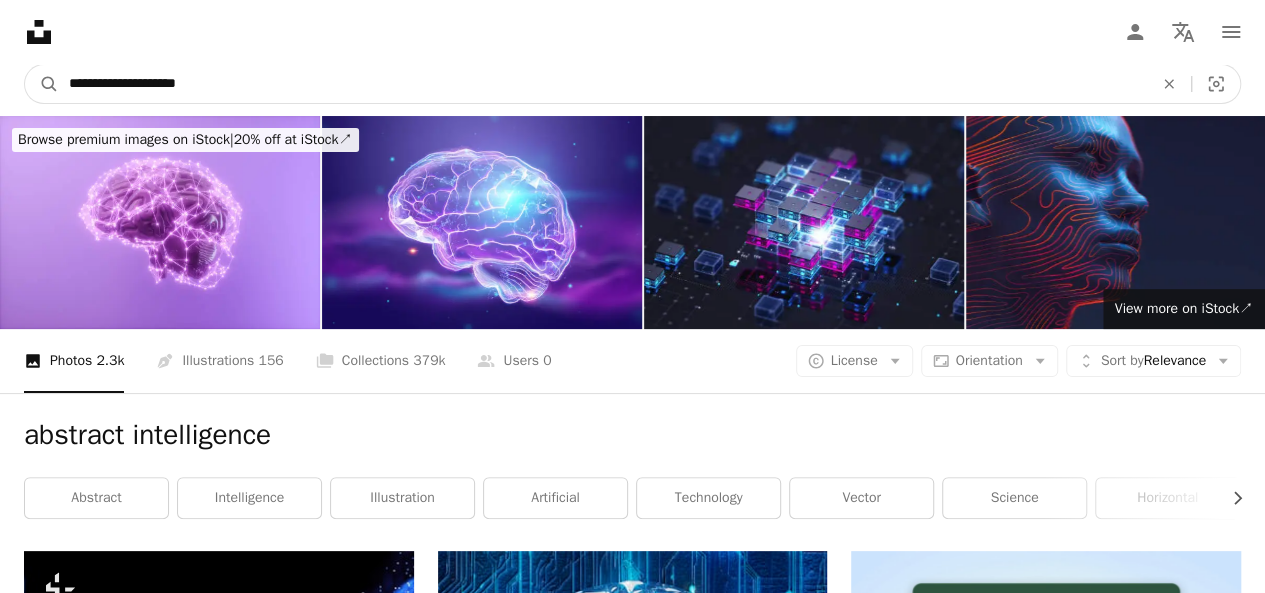 click on "**********" at bounding box center [603, 84] 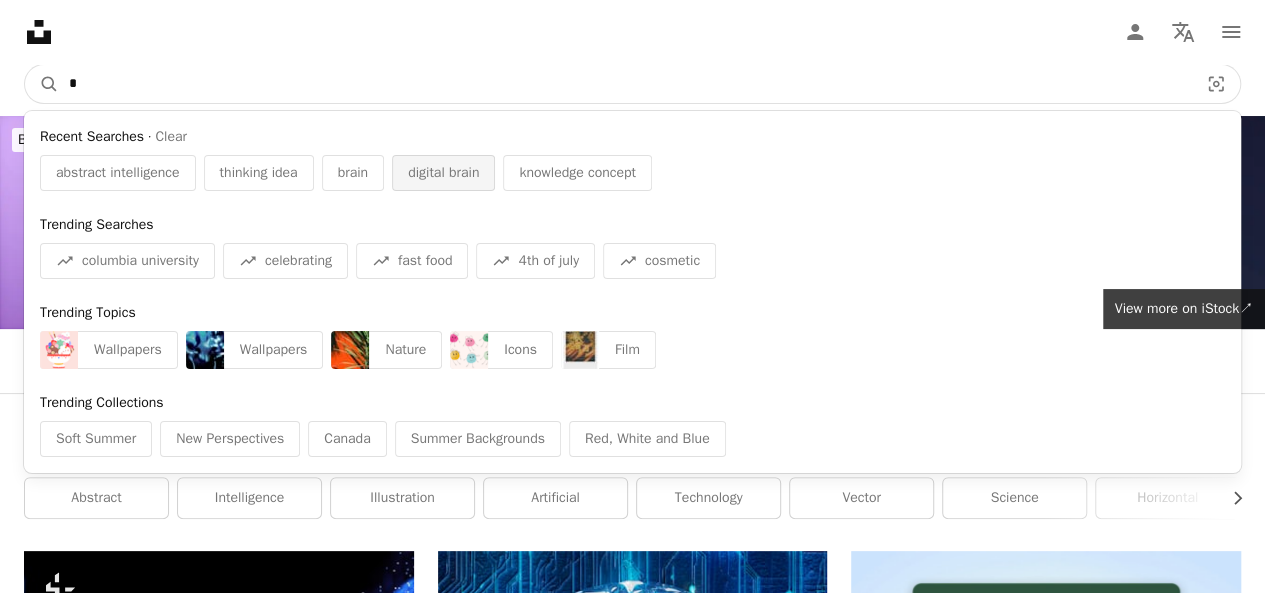 type 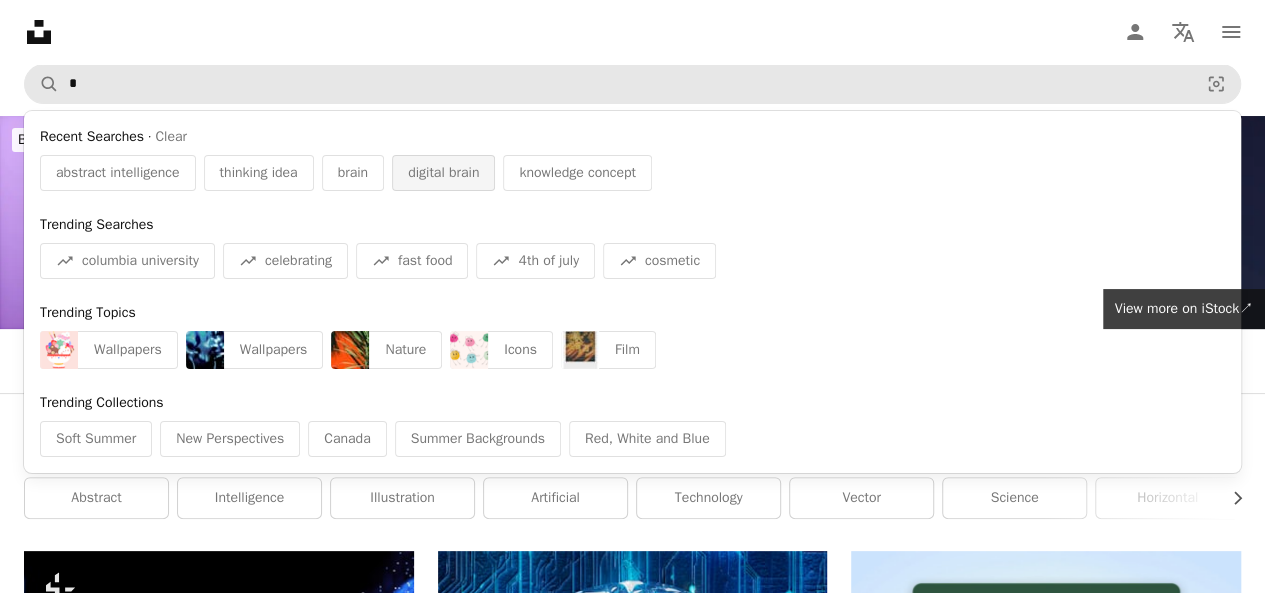 click on "digital brain" at bounding box center [443, 173] 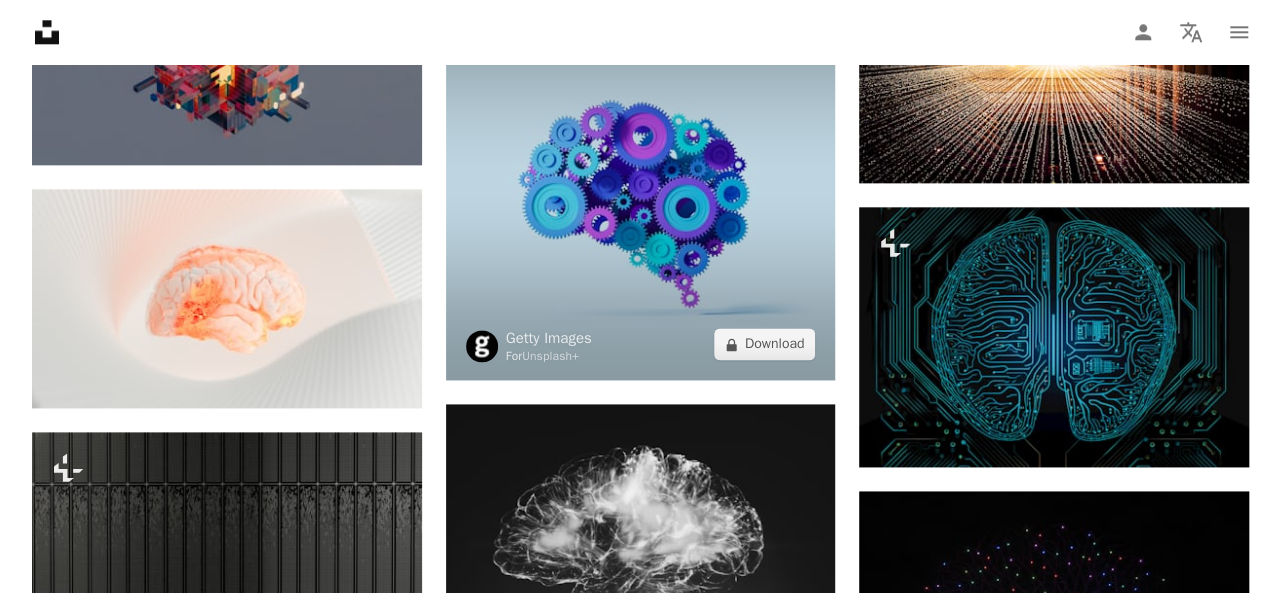 scroll, scrollTop: 1167, scrollLeft: 0, axis: vertical 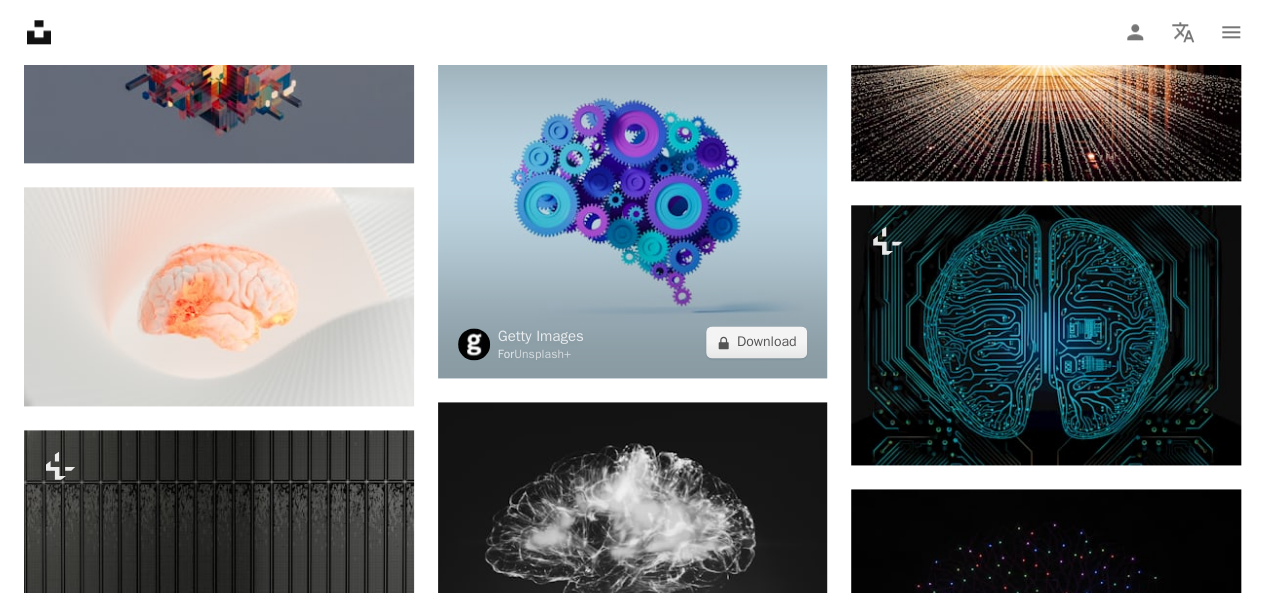 click at bounding box center [633, 184] 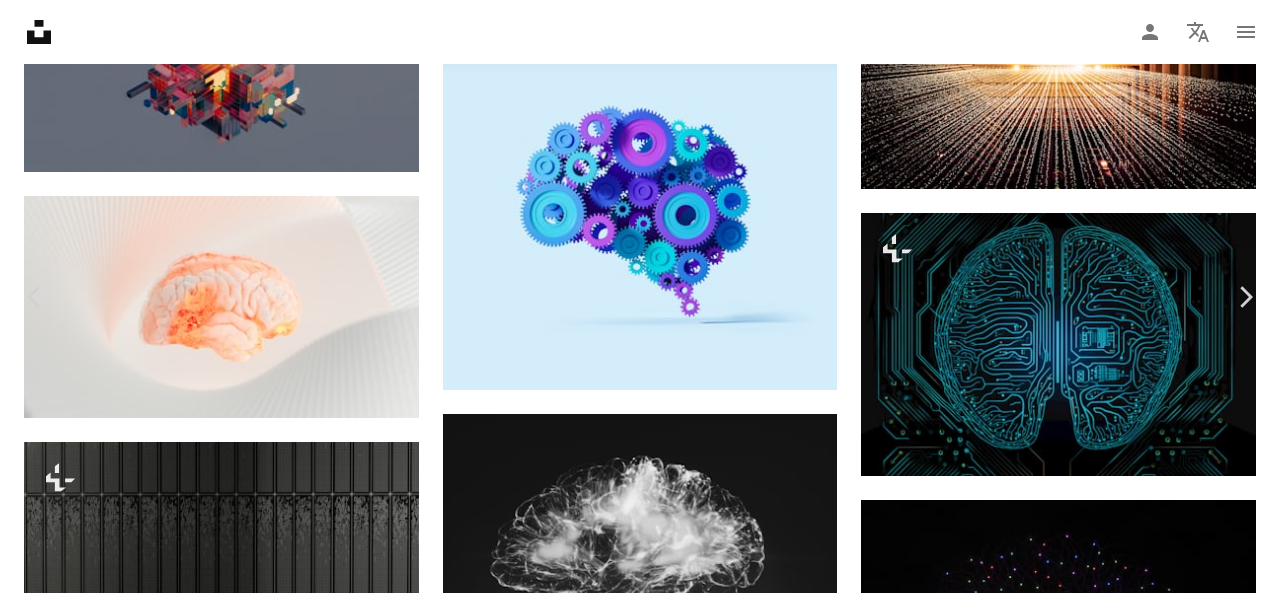 scroll, scrollTop: 450, scrollLeft: 0, axis: vertical 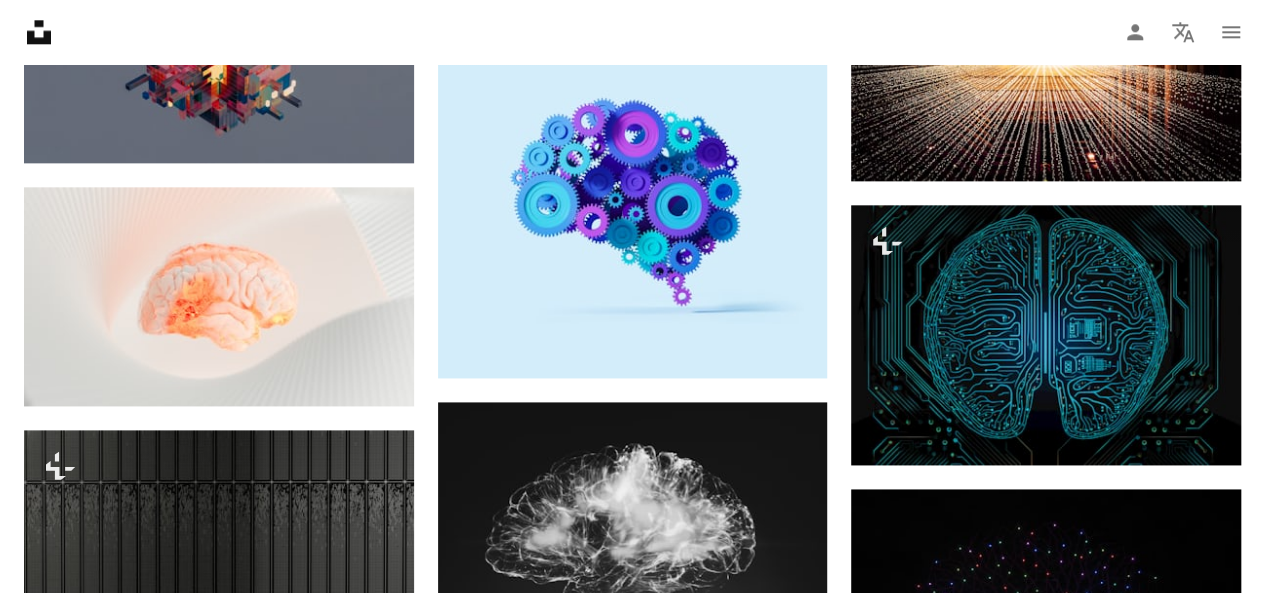 click on "Unsplash logo Unsplash Home" 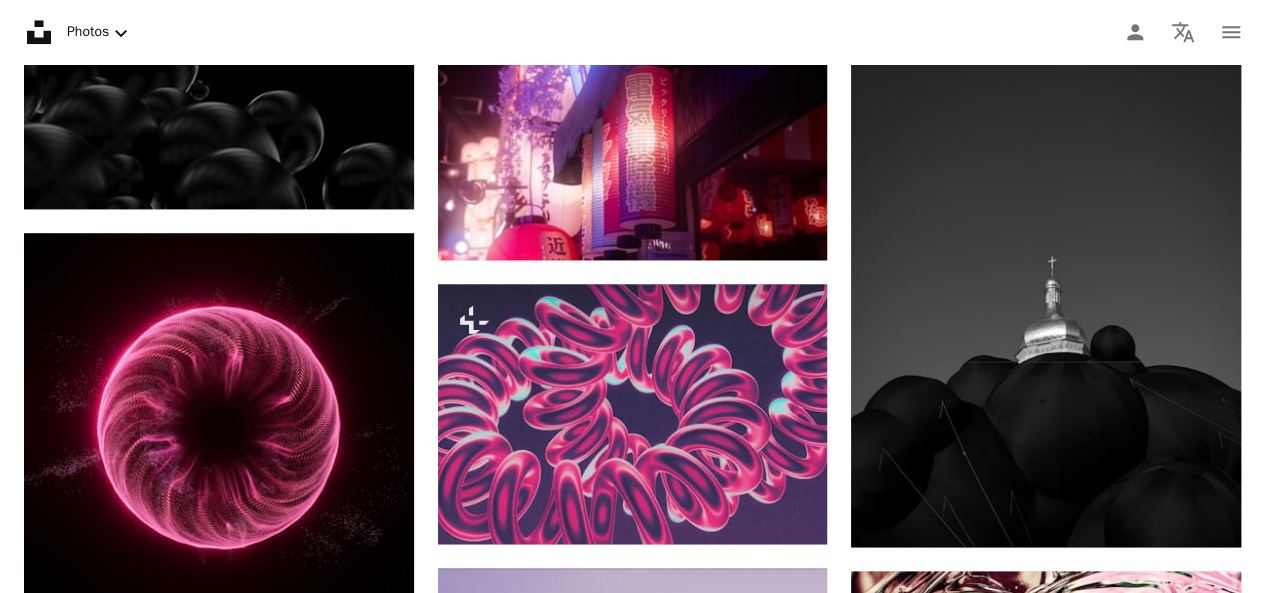 scroll, scrollTop: 0, scrollLeft: 0, axis: both 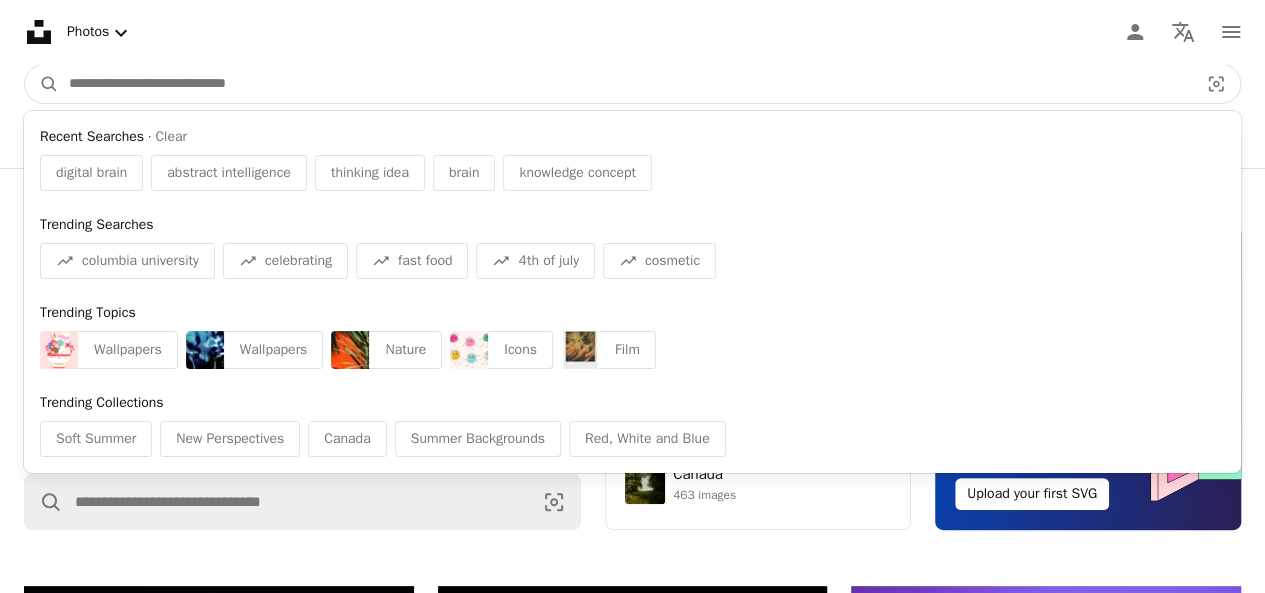 click at bounding box center [625, 84] 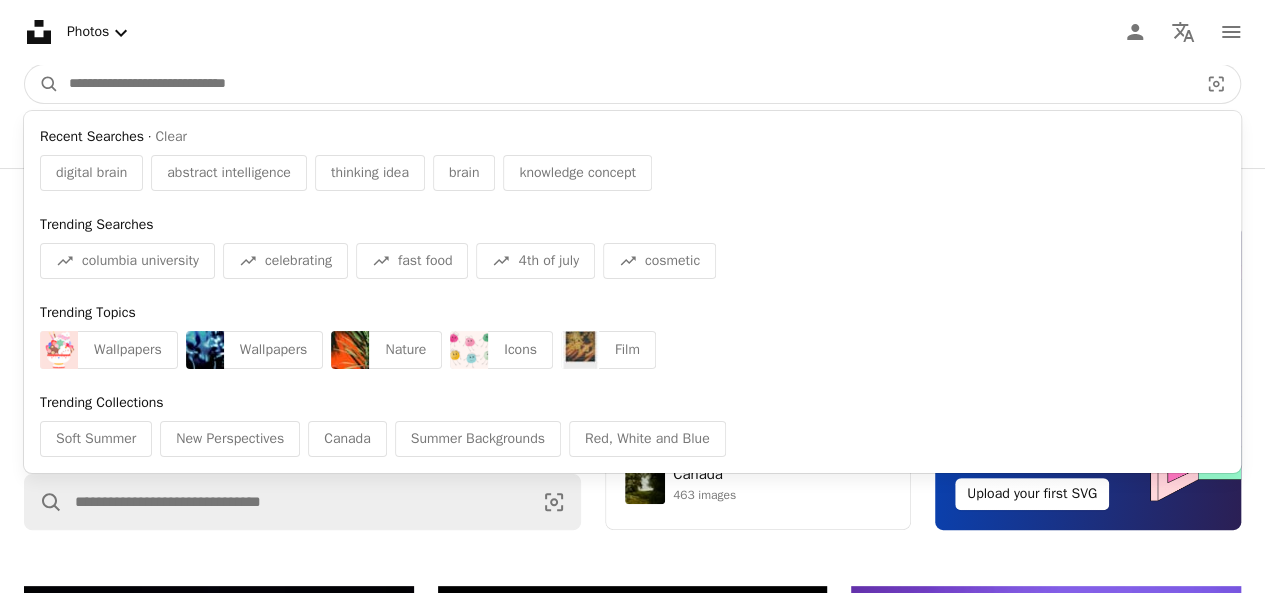 paste on "**********" 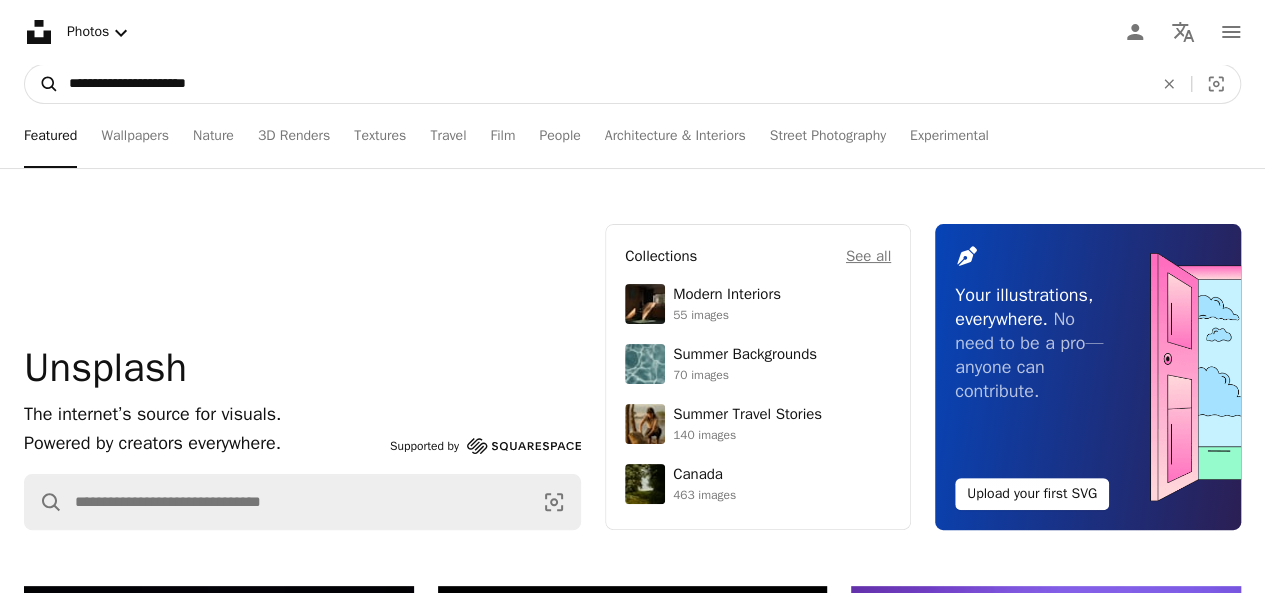 type on "**********" 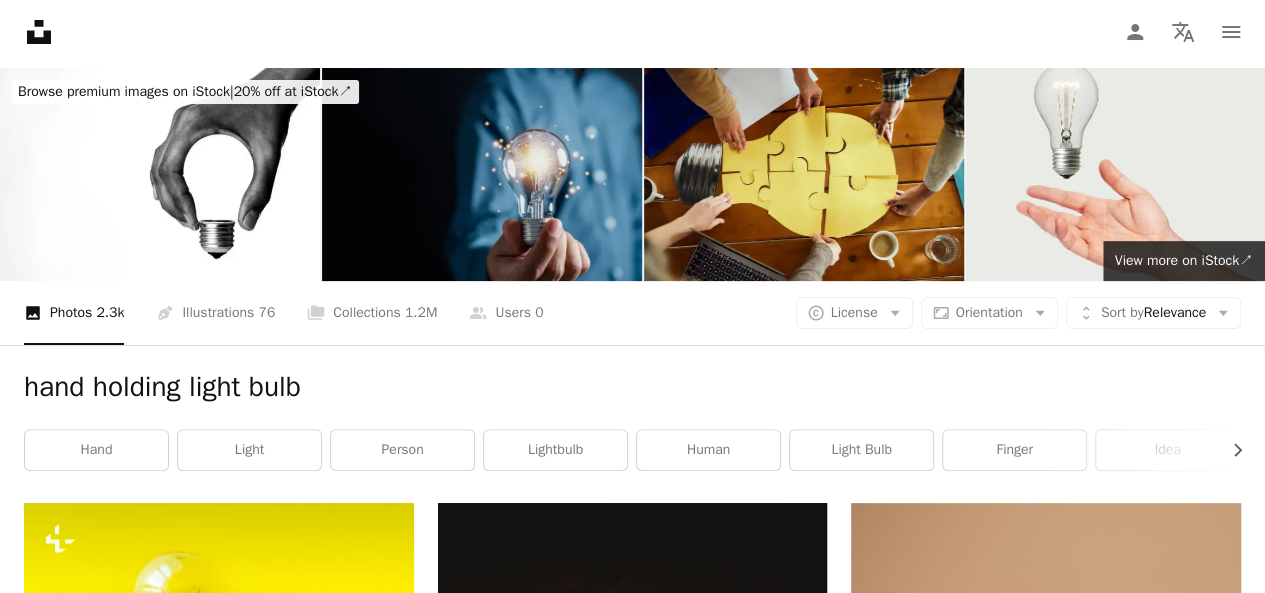 scroll, scrollTop: 0, scrollLeft: 0, axis: both 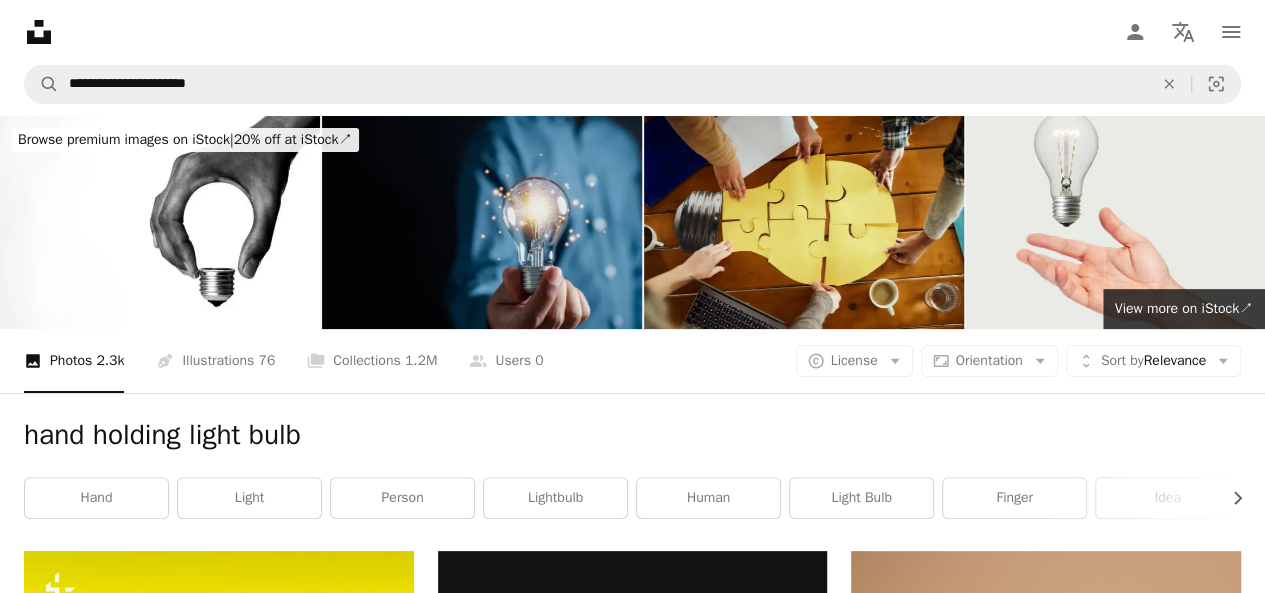 click at bounding box center [482, 222] 